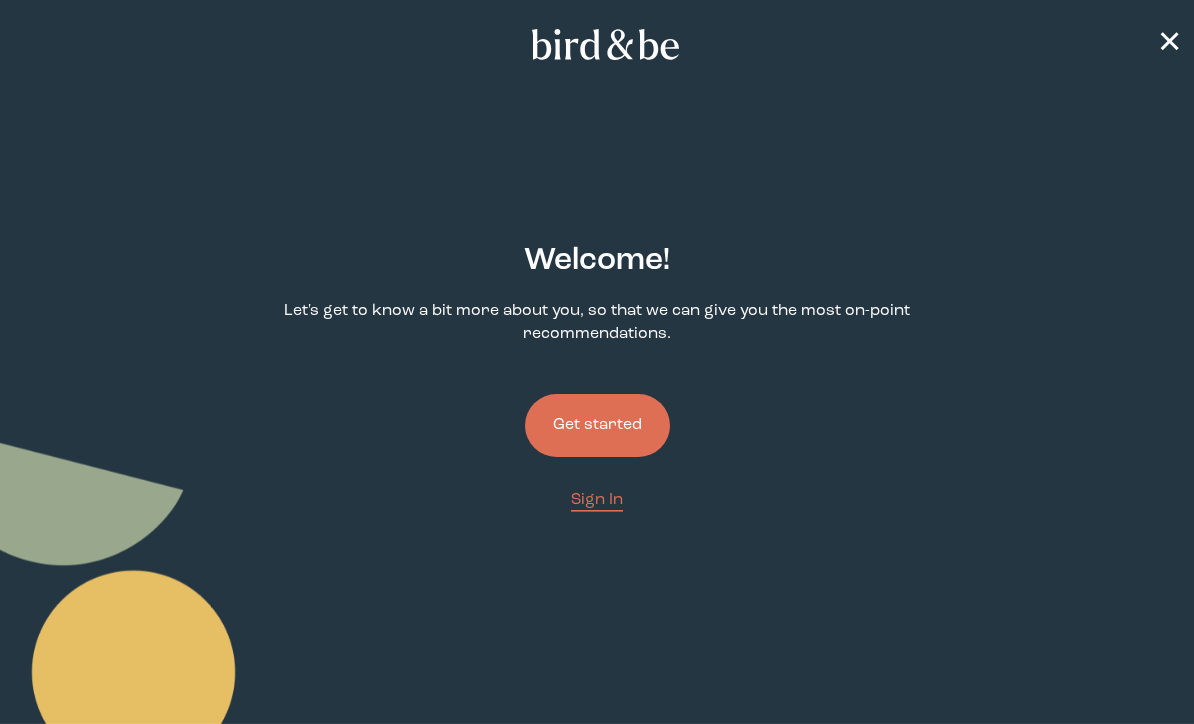 scroll, scrollTop: 0, scrollLeft: 0, axis: both 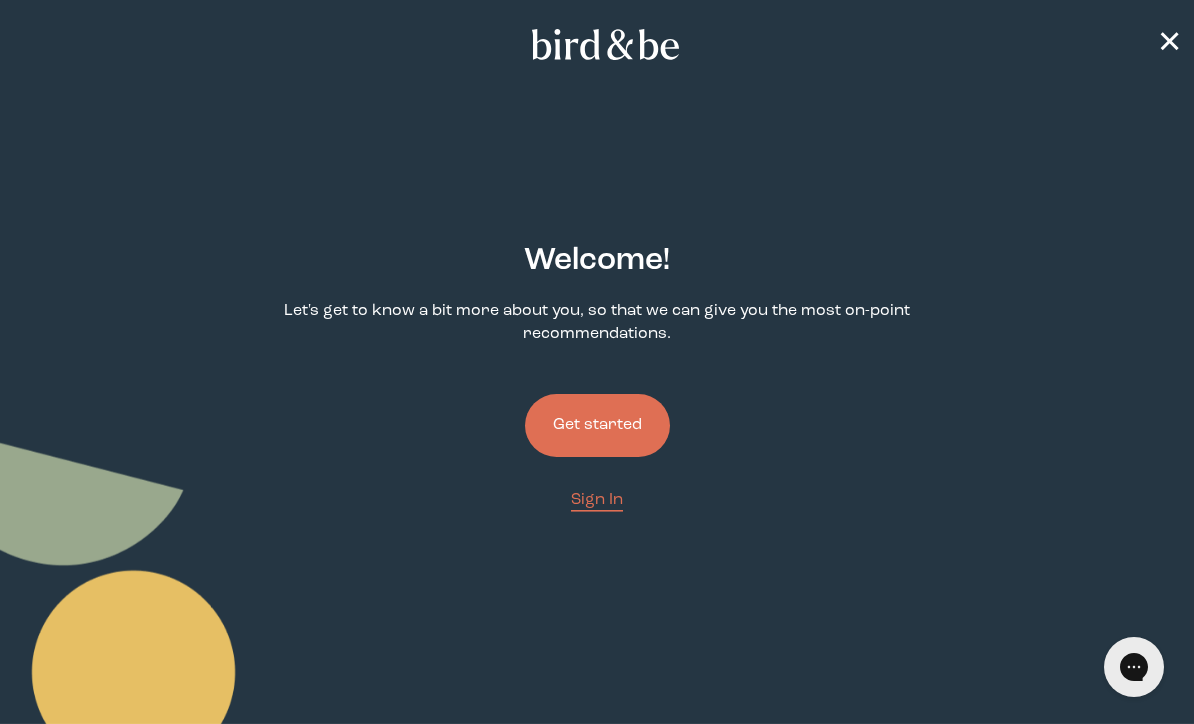 click on "Get started" at bounding box center [597, 425] 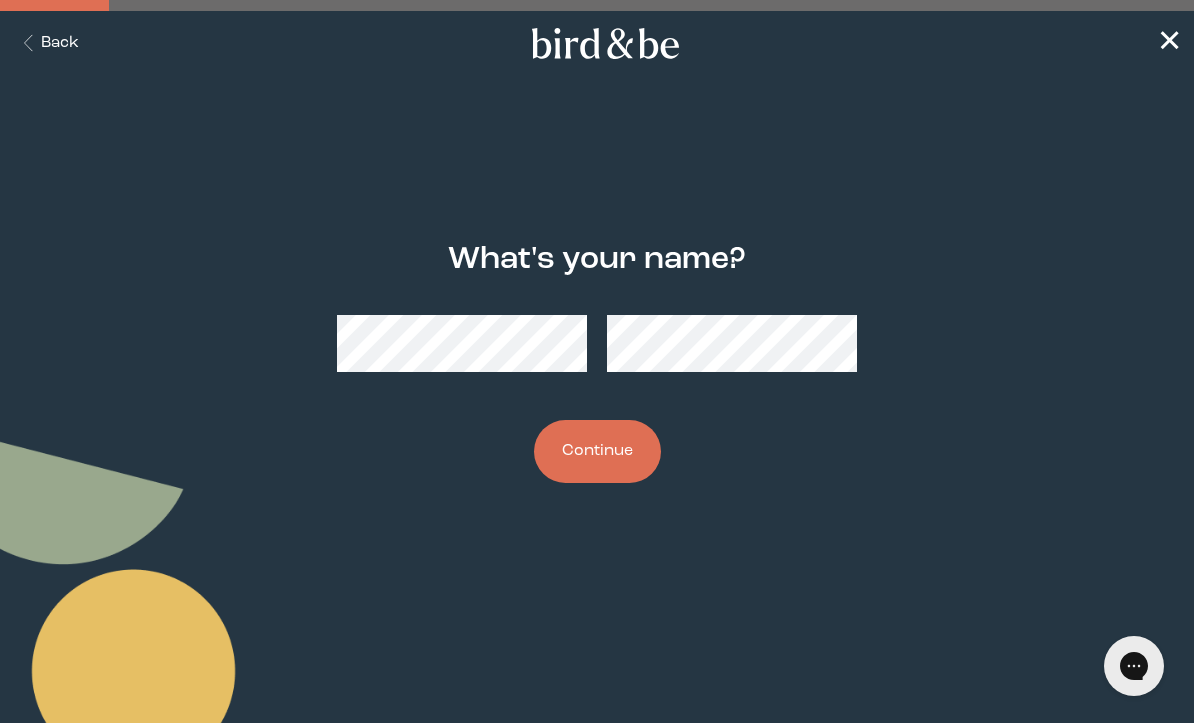 click on "Continue" at bounding box center [597, 452] 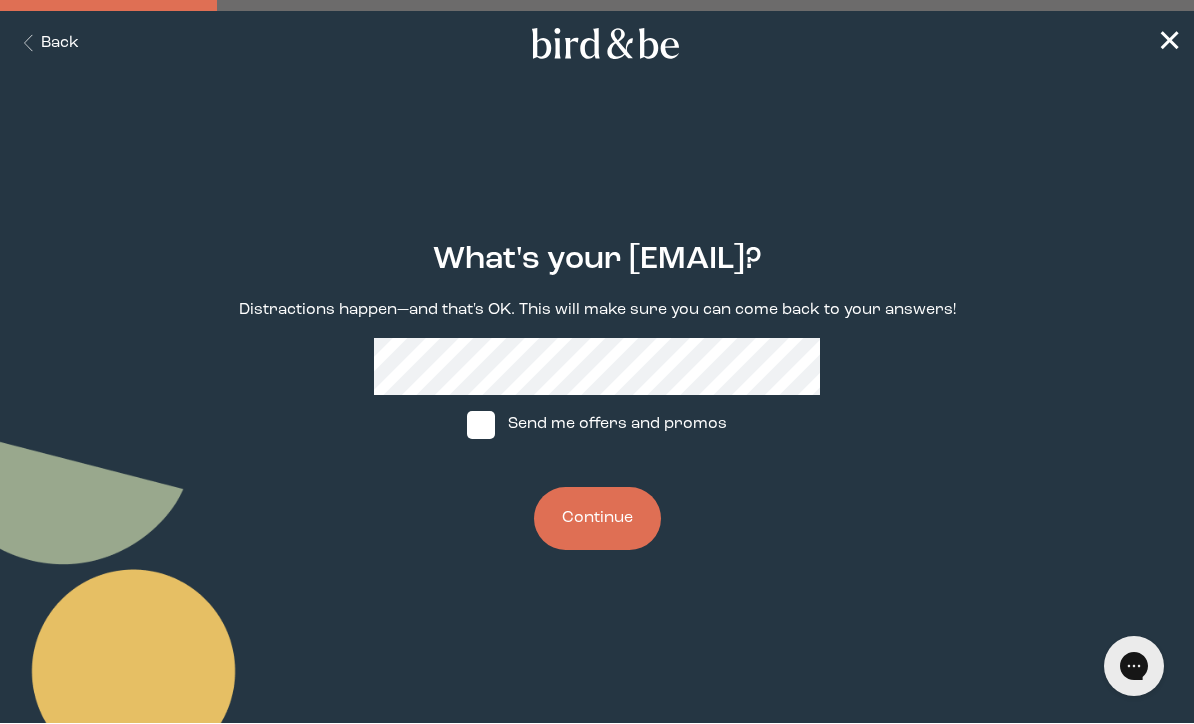 click at bounding box center [481, 426] 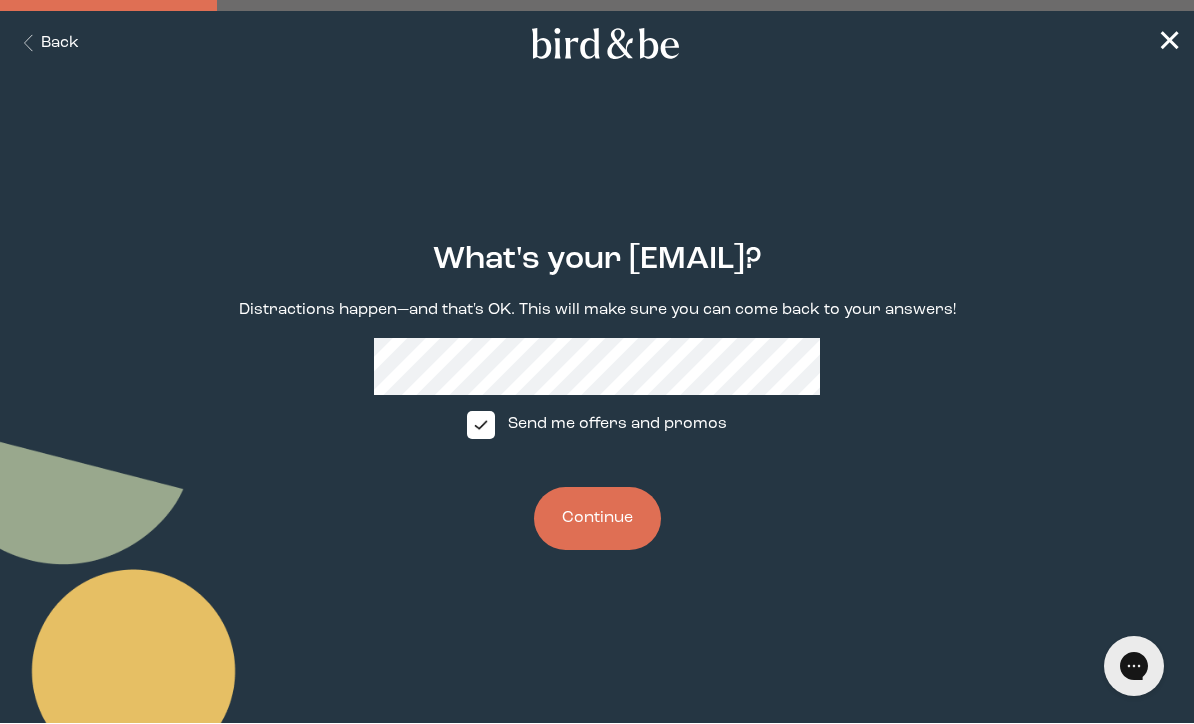 click on "Continue" at bounding box center (597, 519) 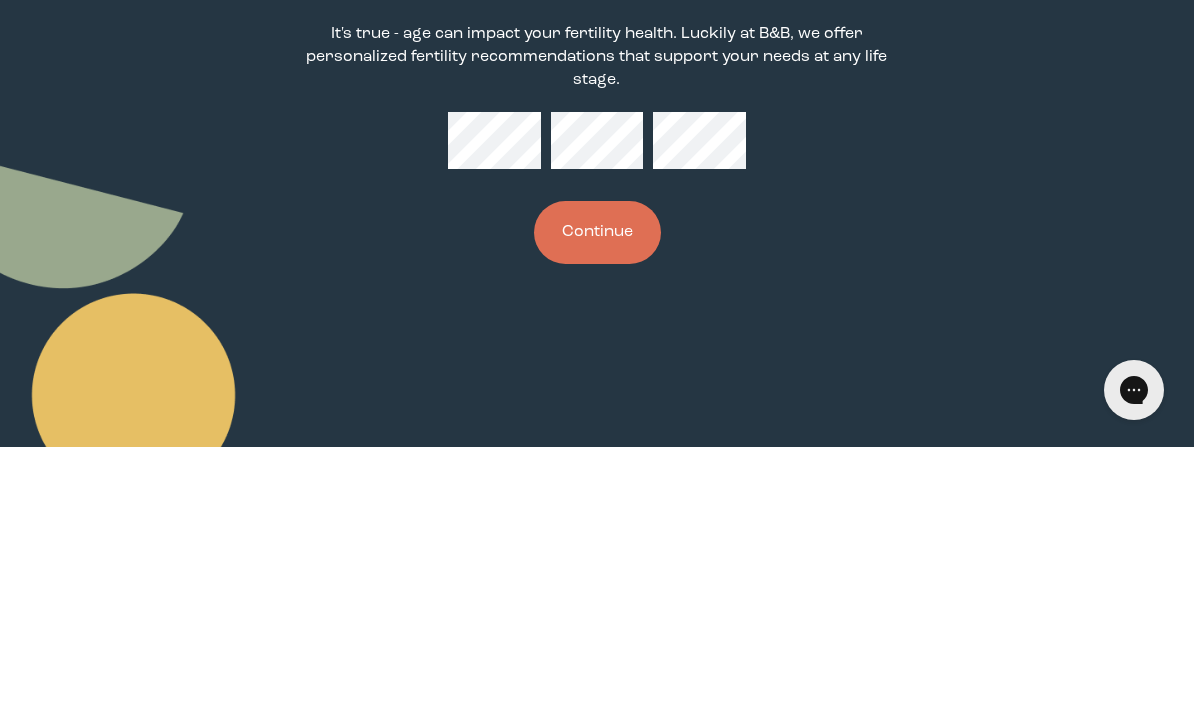 click on "Continue" at bounding box center (597, 509) 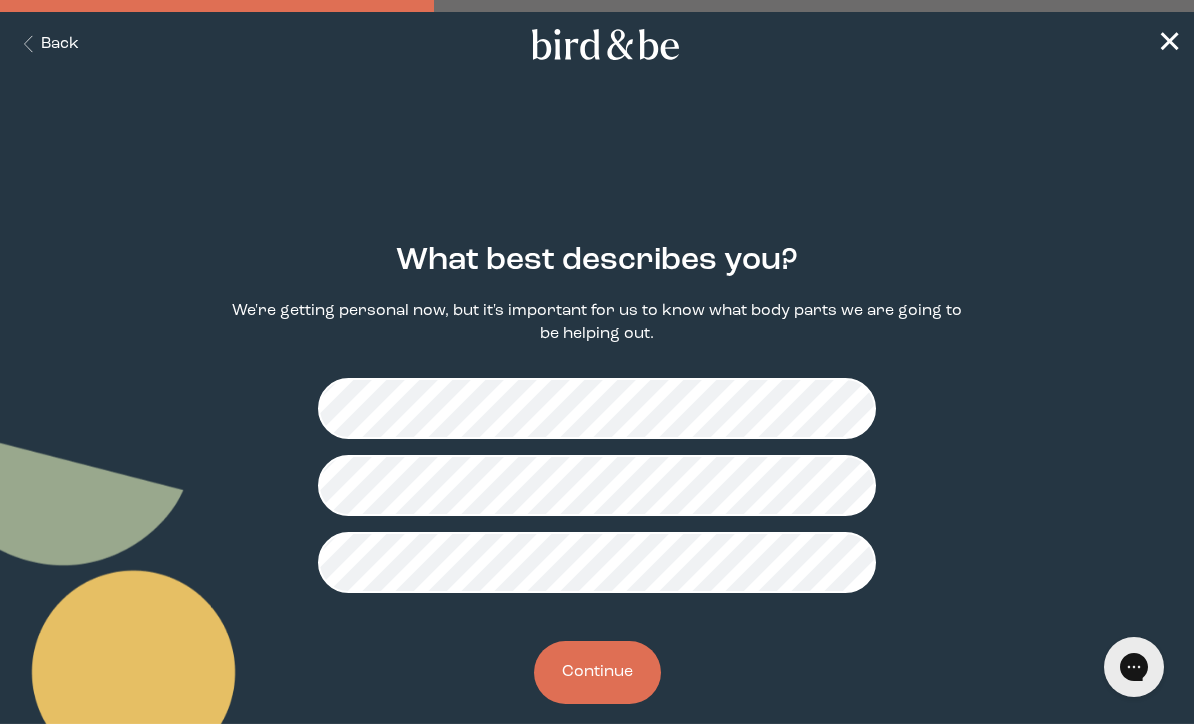 click on "Continue" at bounding box center [597, 672] 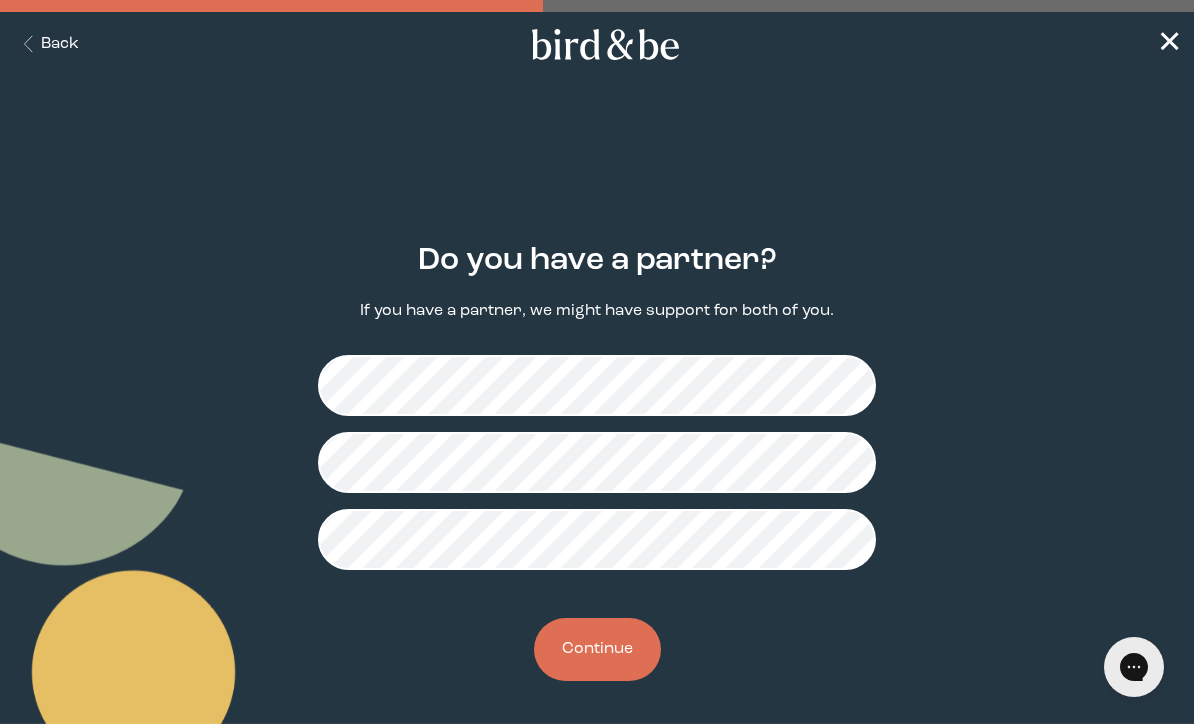 click on "Continue" at bounding box center [597, 649] 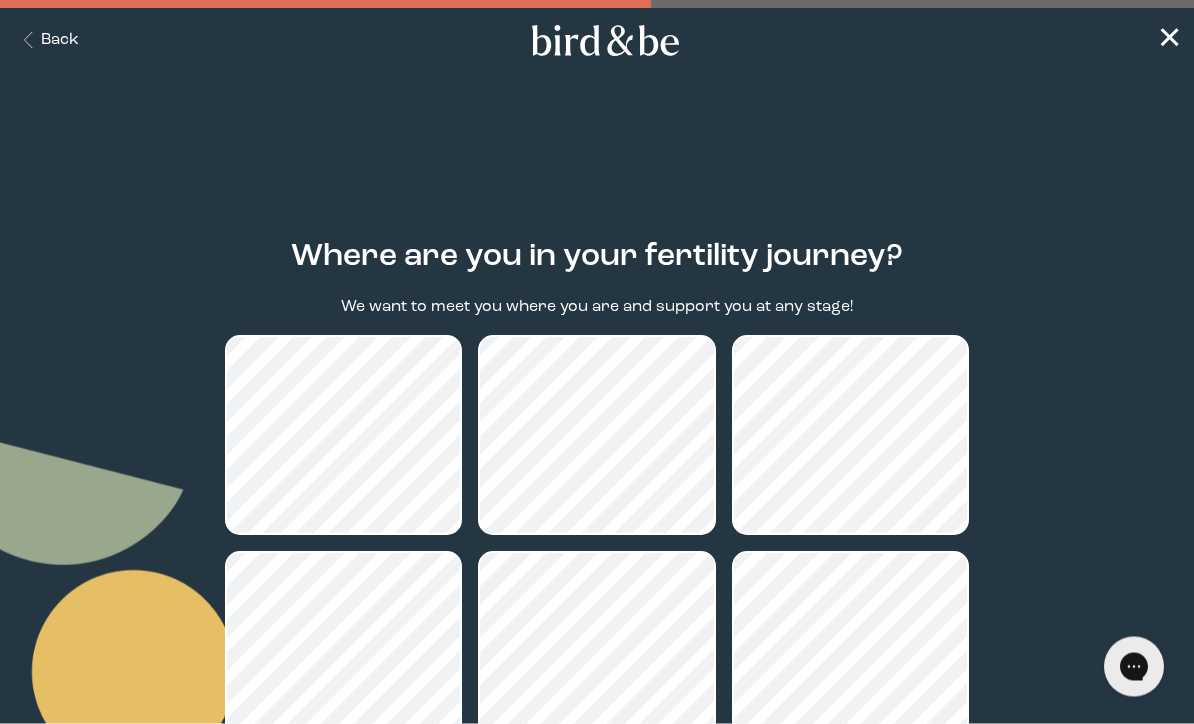 scroll, scrollTop: 4, scrollLeft: 0, axis: vertical 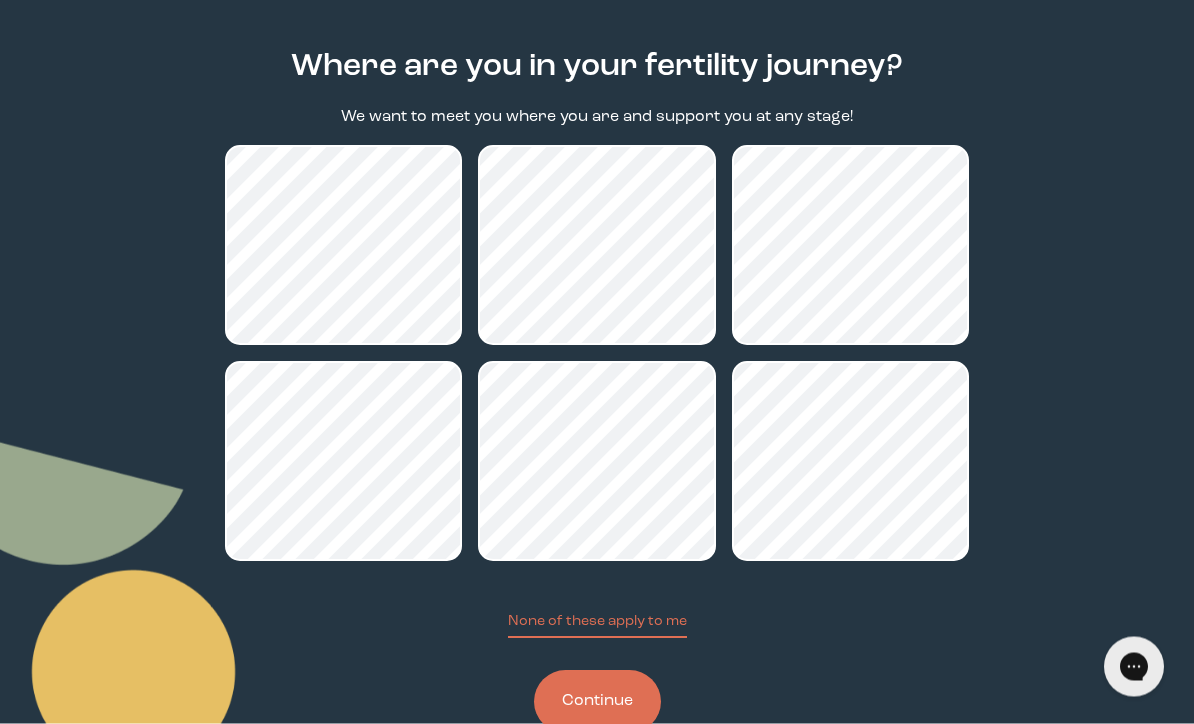 click on "Continue" at bounding box center [597, 702] 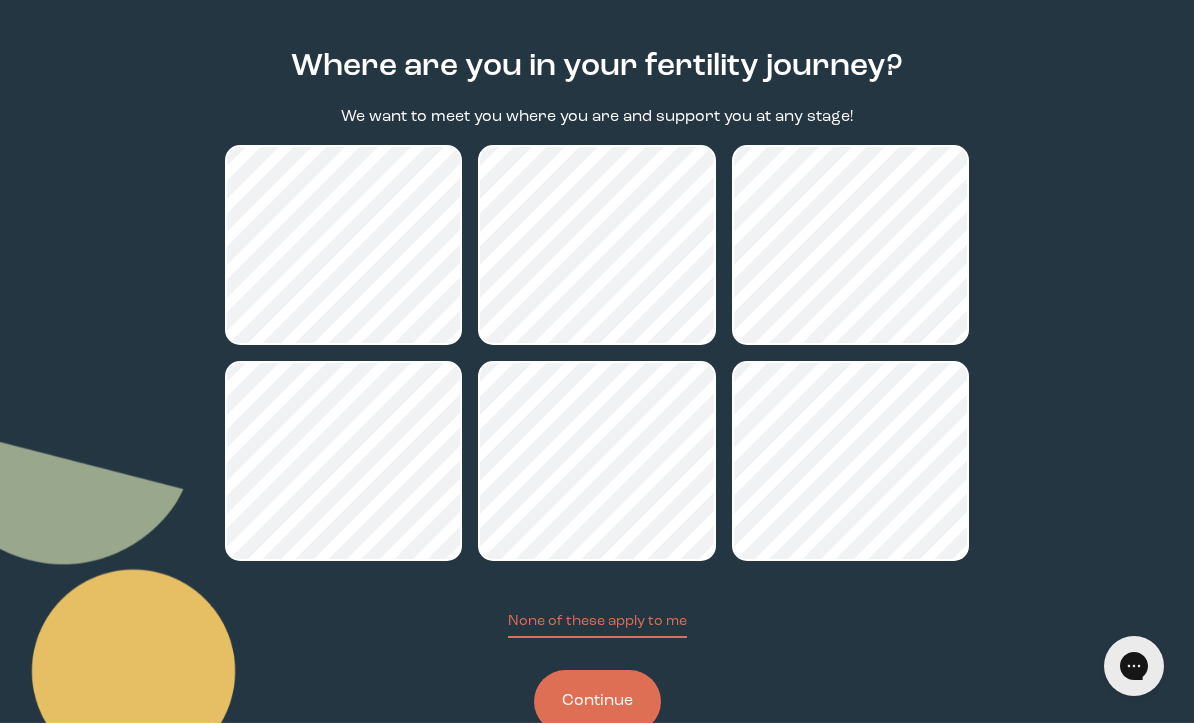 scroll, scrollTop: 0, scrollLeft: 0, axis: both 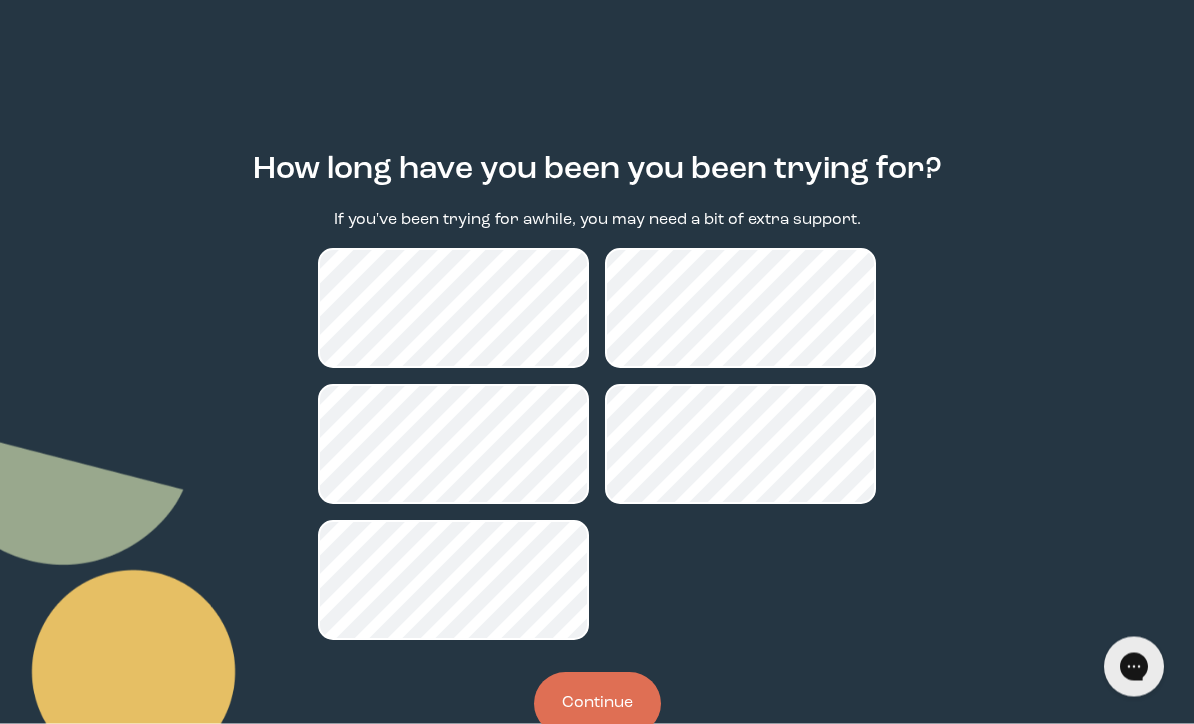 click on "Continue" at bounding box center (597, 704) 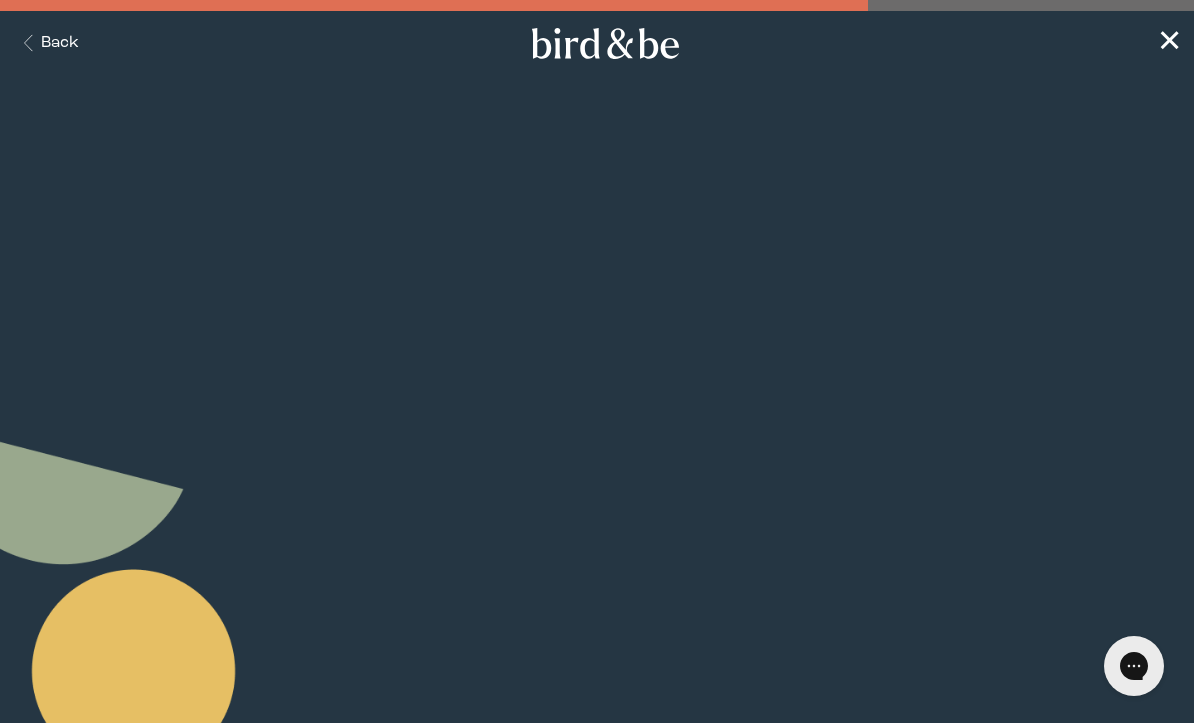 scroll, scrollTop: 0, scrollLeft: 0, axis: both 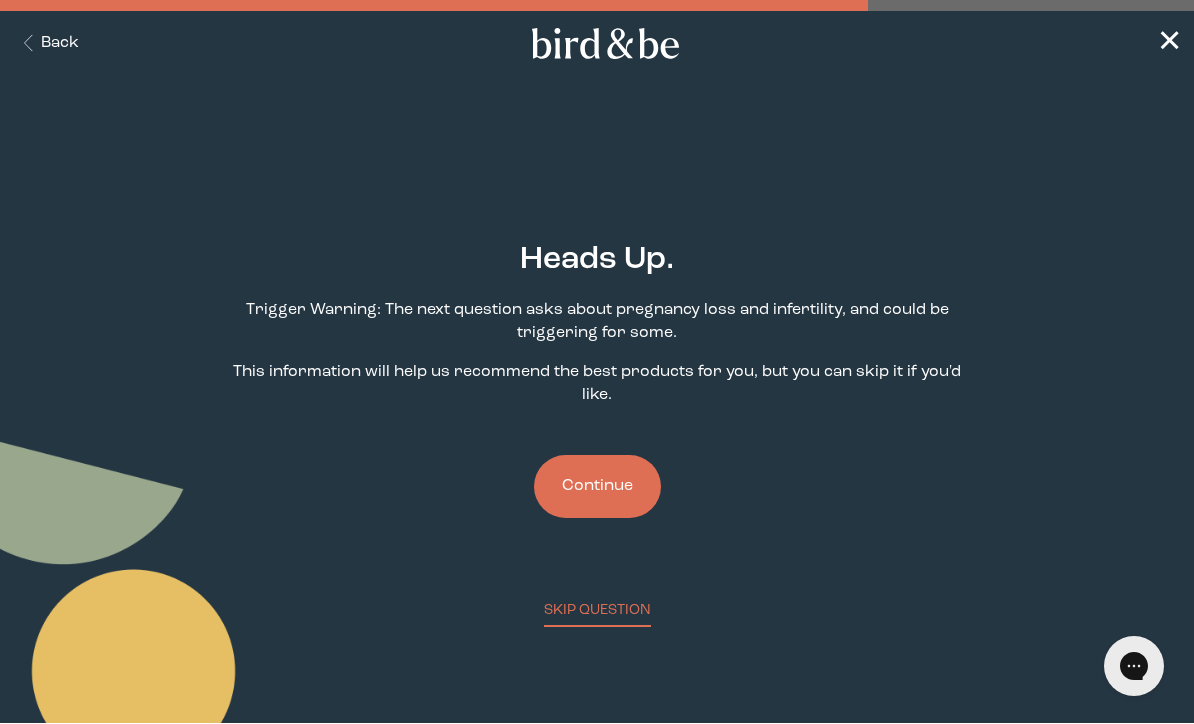 click on "Continue" at bounding box center [597, 487] 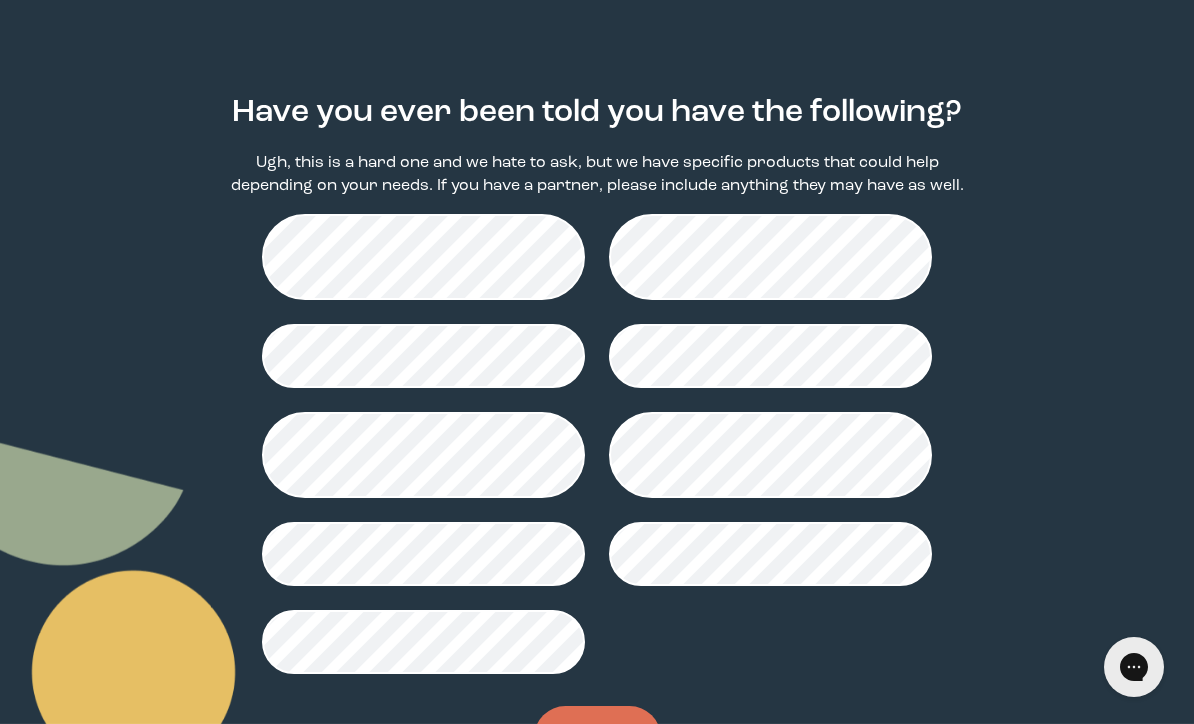 scroll, scrollTop: 183, scrollLeft: 0, axis: vertical 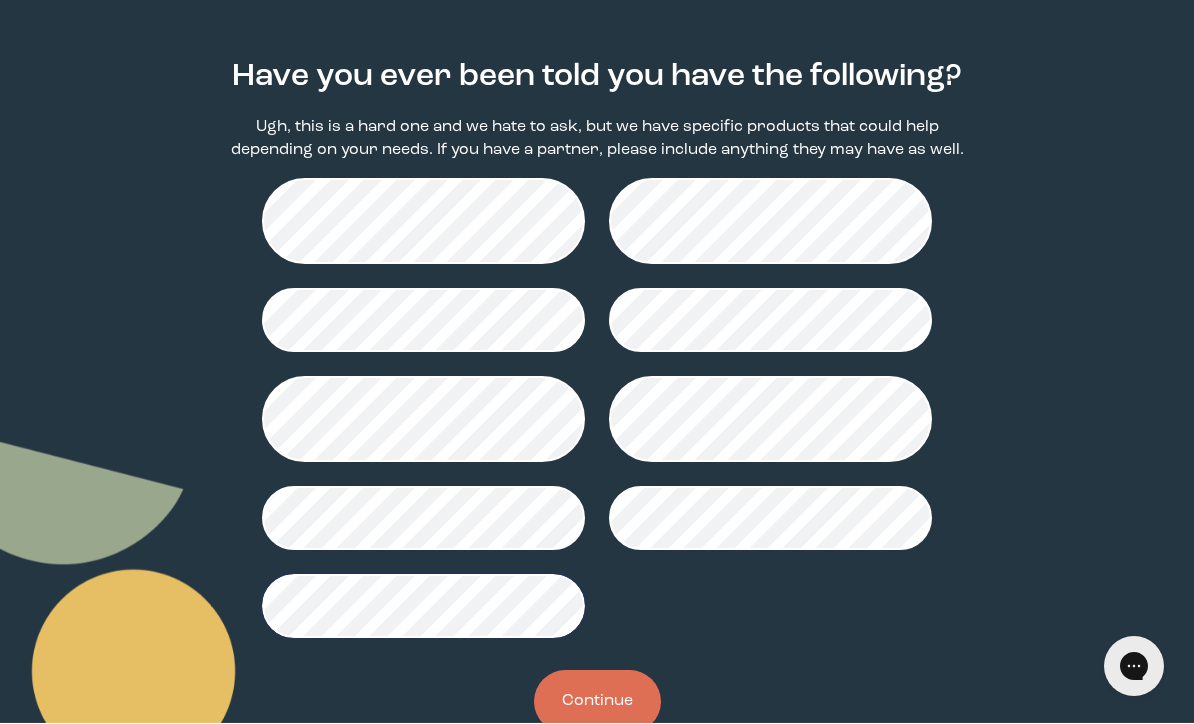 click on "Continue" at bounding box center [597, 702] 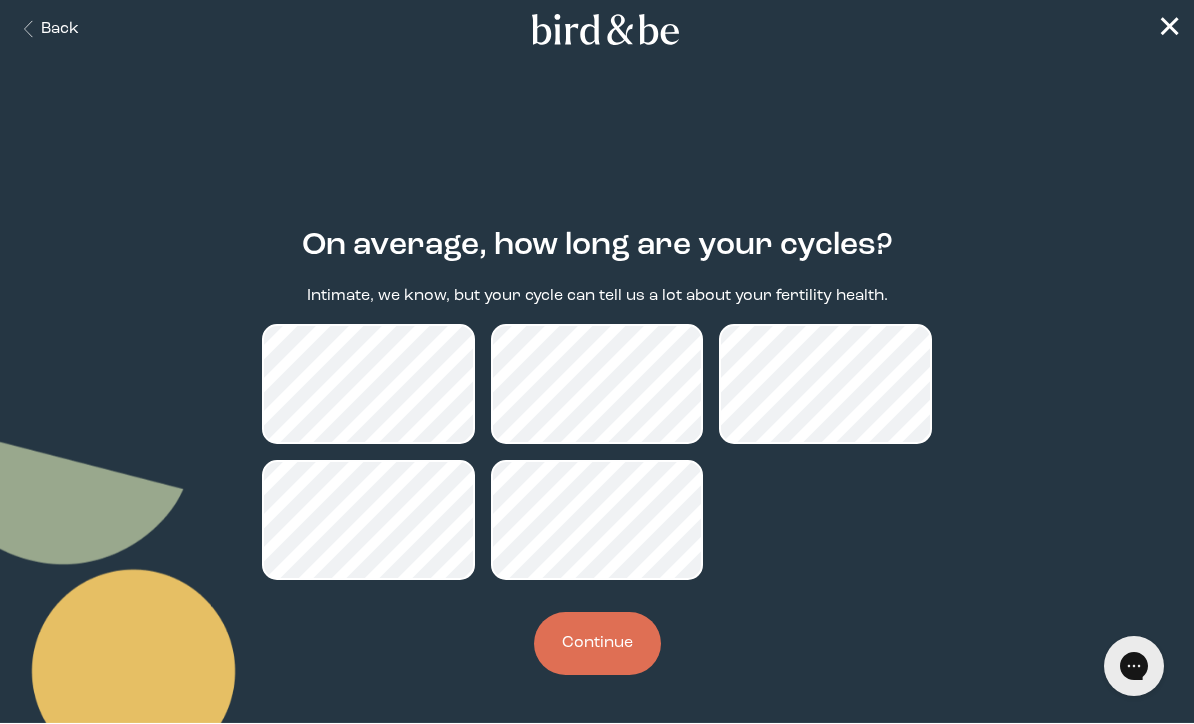 scroll, scrollTop: 20, scrollLeft: 0, axis: vertical 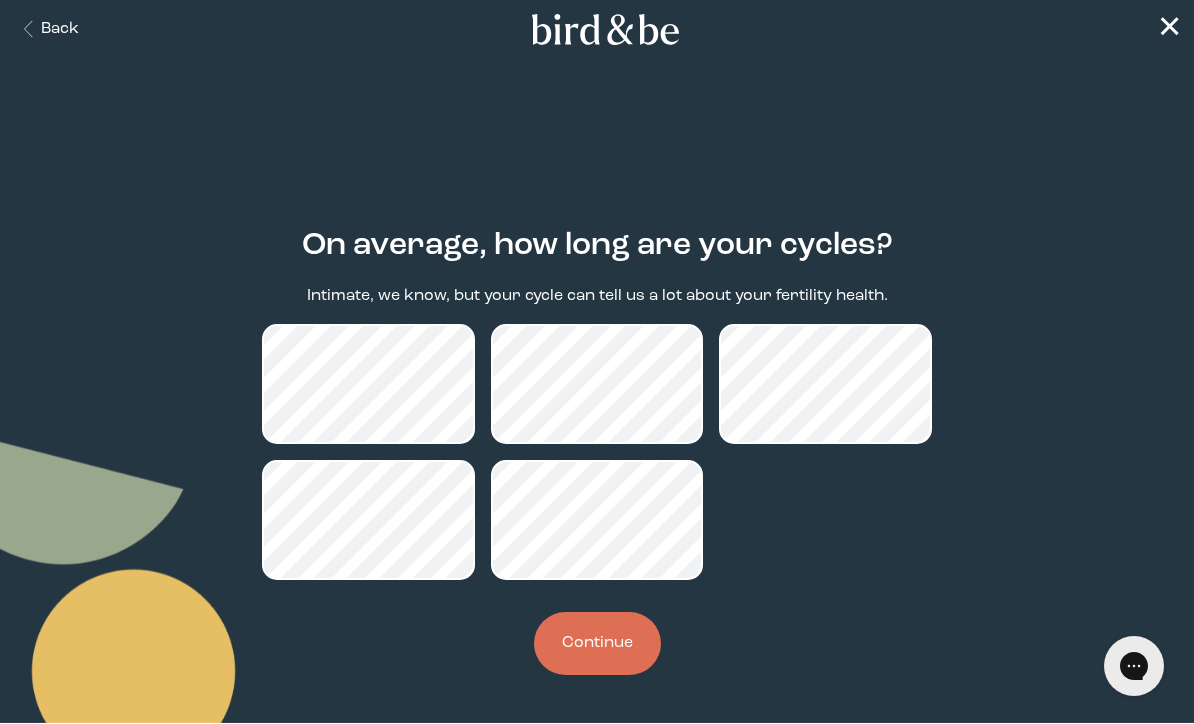 click on "Continue" at bounding box center [597, 644] 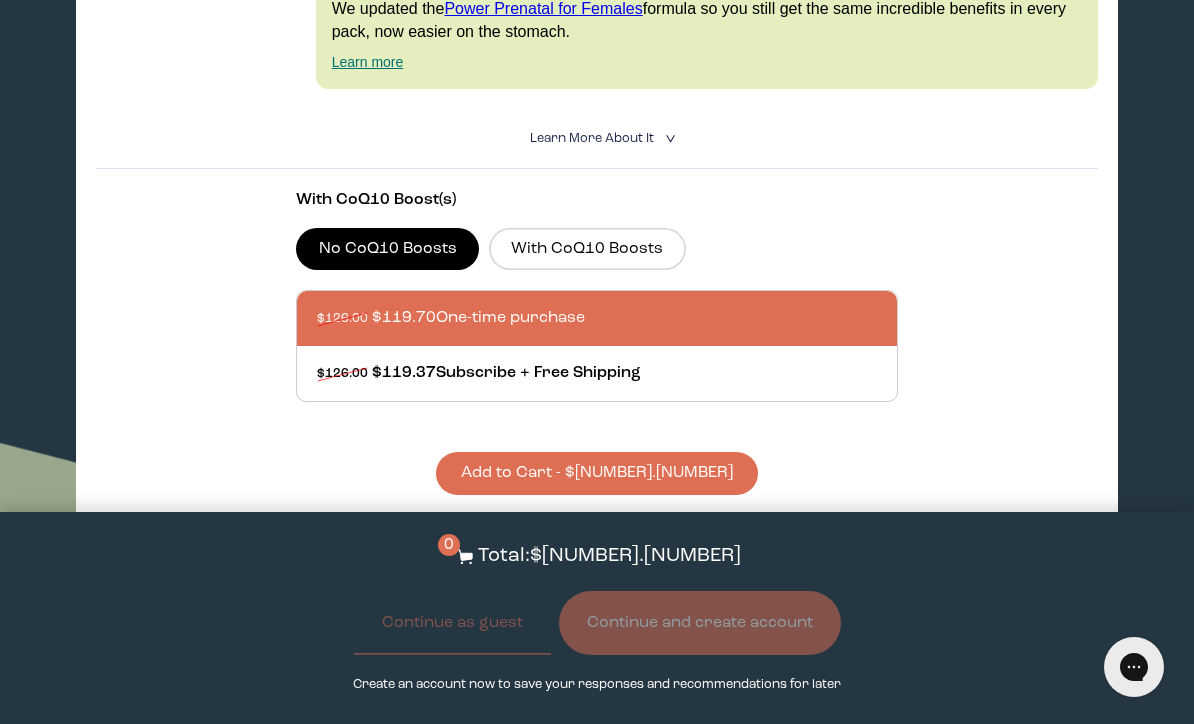 scroll, scrollTop: 652, scrollLeft: 0, axis: vertical 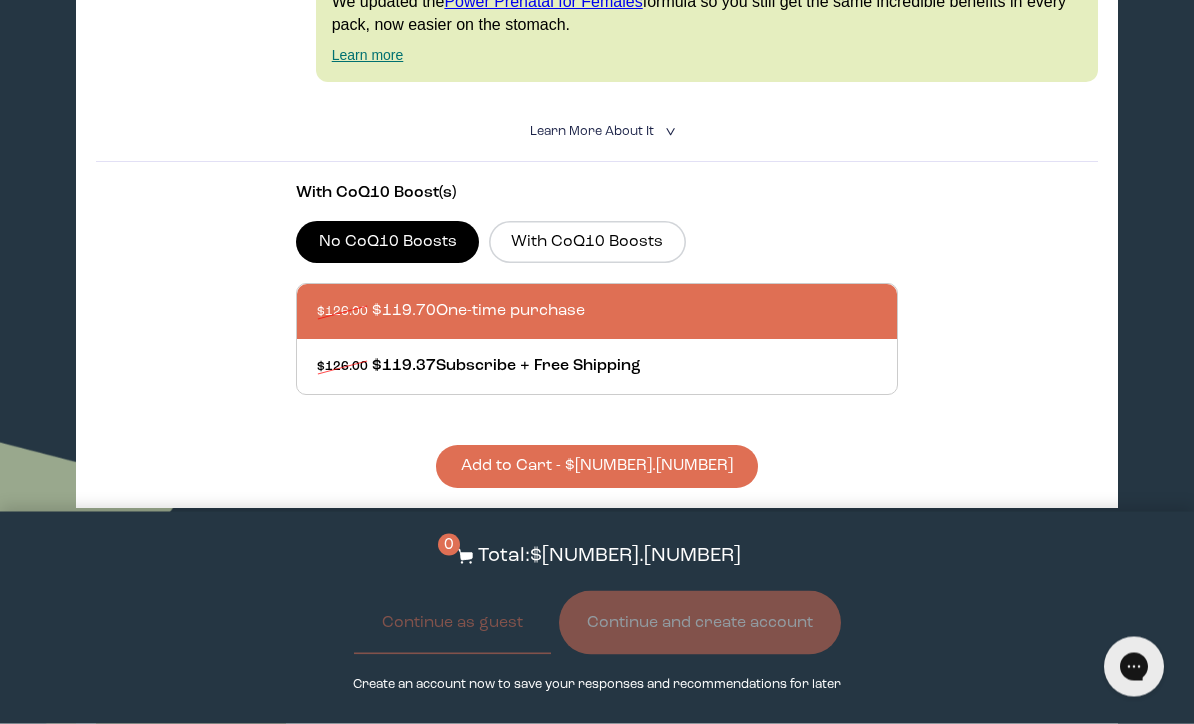 click on "Add to Cart - $[NUMBER].[NUMBER]" at bounding box center (597, 467) 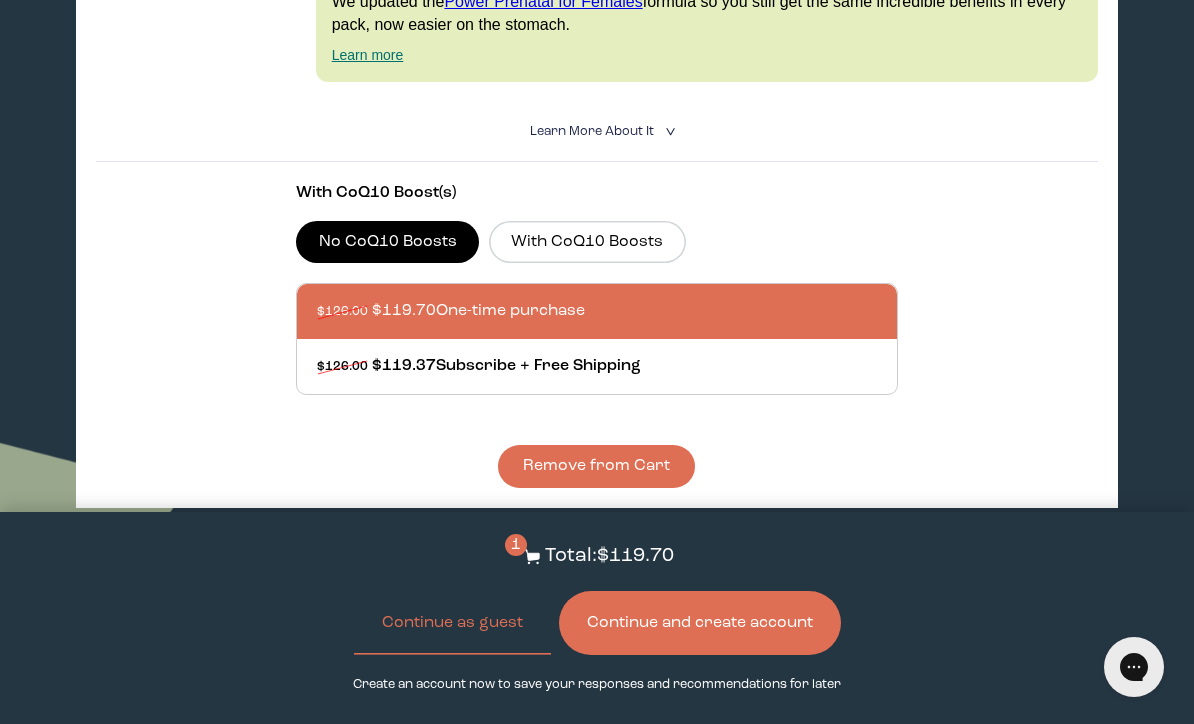 click on "Continue and create account" at bounding box center (700, 623) 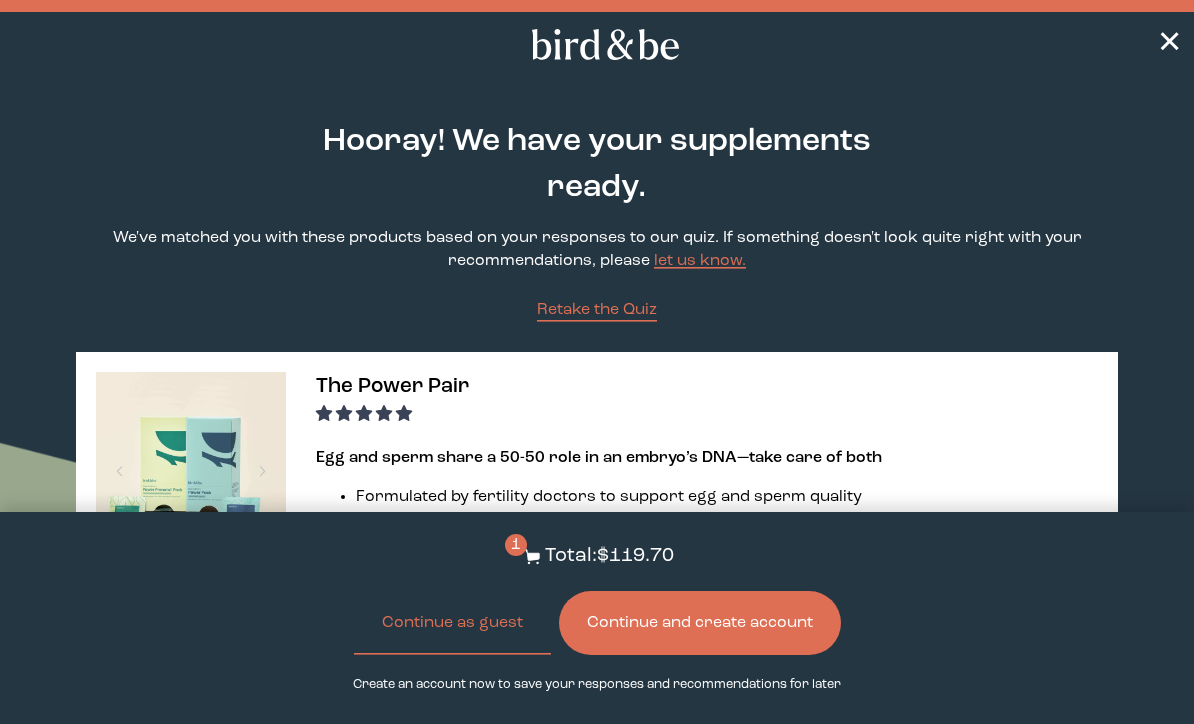 scroll, scrollTop: 719, scrollLeft: 0, axis: vertical 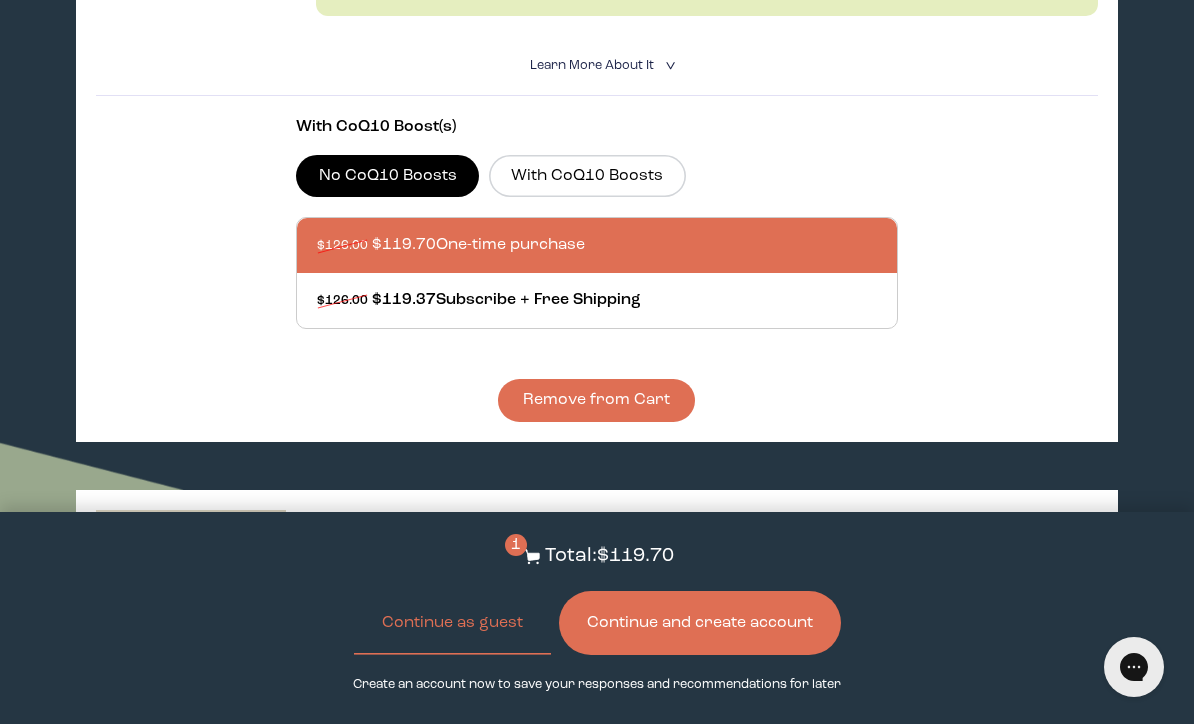 click on "With CoQ10 Boosts" at bounding box center [587, 176] 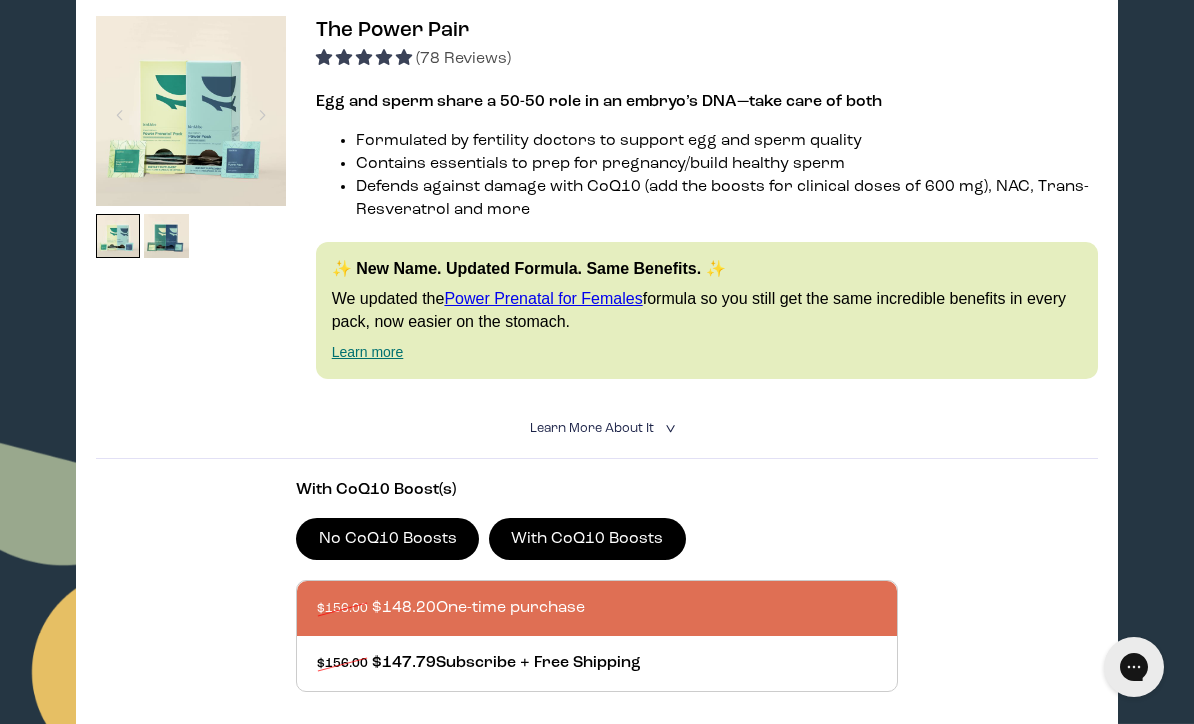 scroll, scrollTop: 354, scrollLeft: 0, axis: vertical 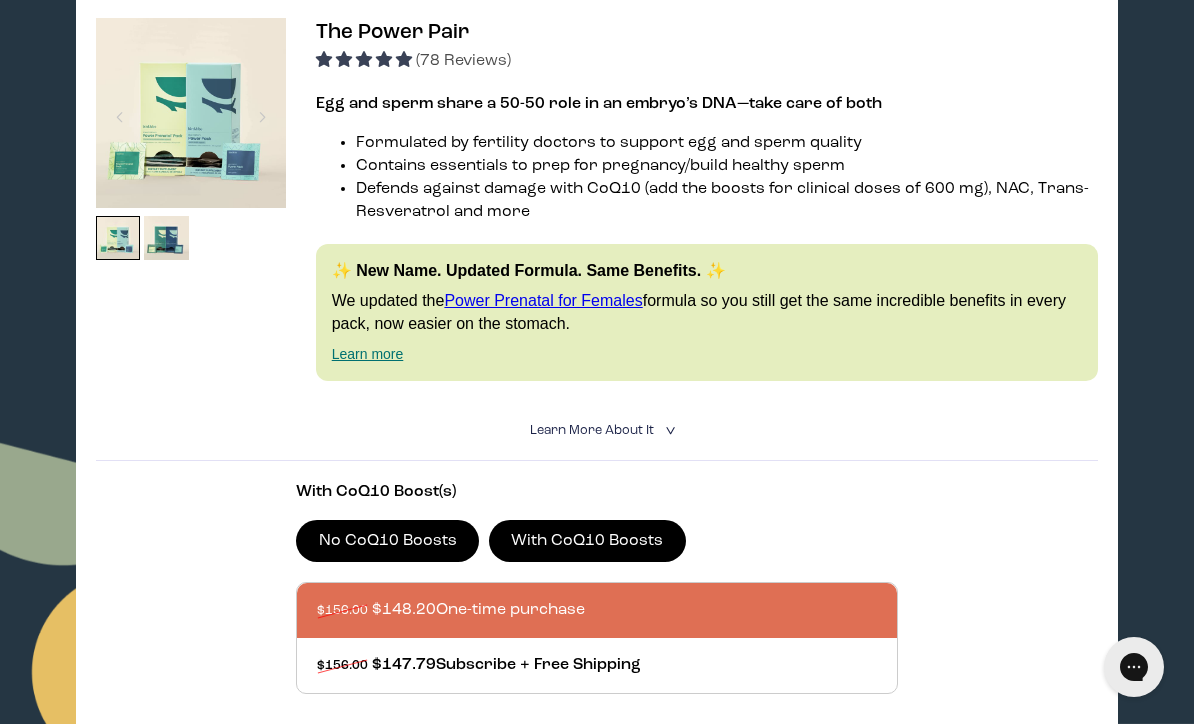 click on "Learn more" at bounding box center (368, 354) 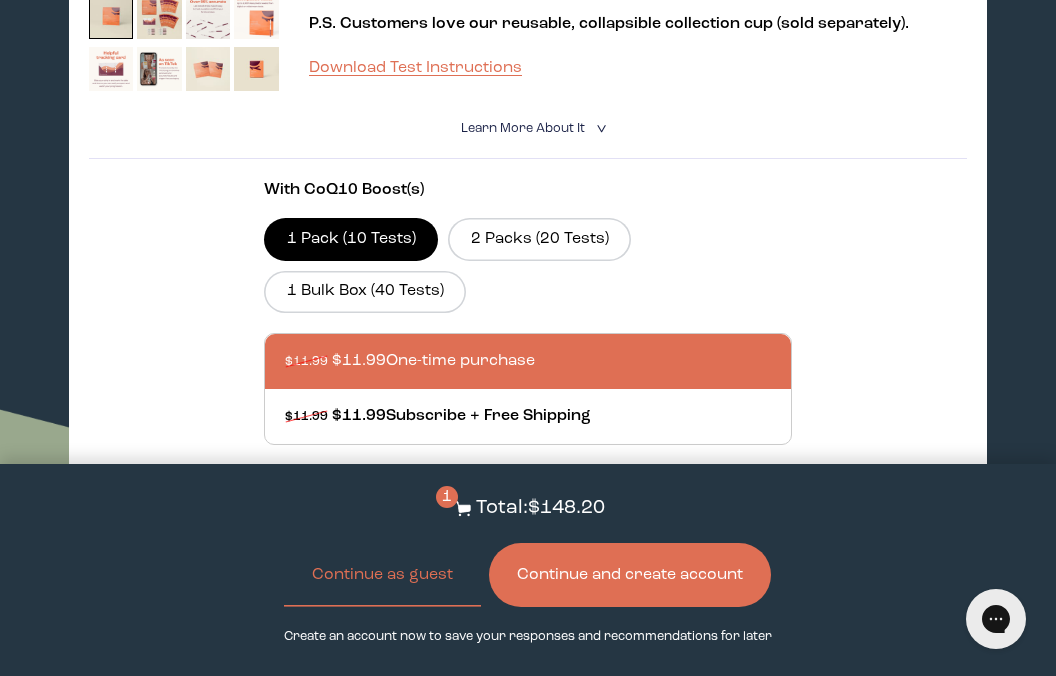scroll, scrollTop: 1411, scrollLeft: 0, axis: vertical 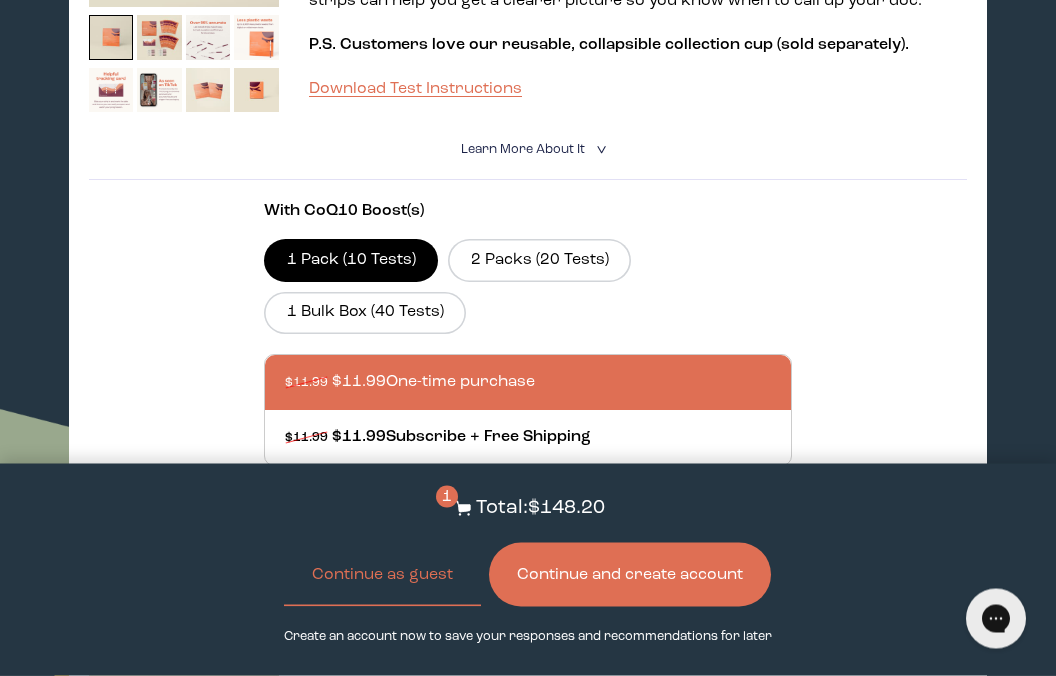 click on "Continue as guest" at bounding box center (382, 575) 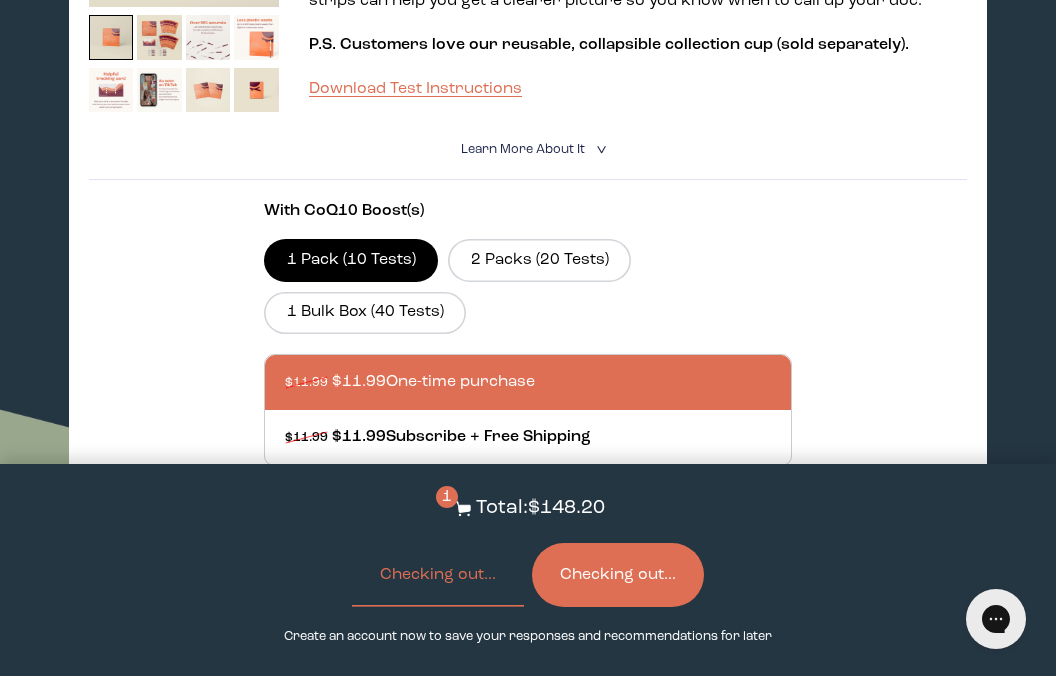 scroll, scrollTop: 1436, scrollLeft: 0, axis: vertical 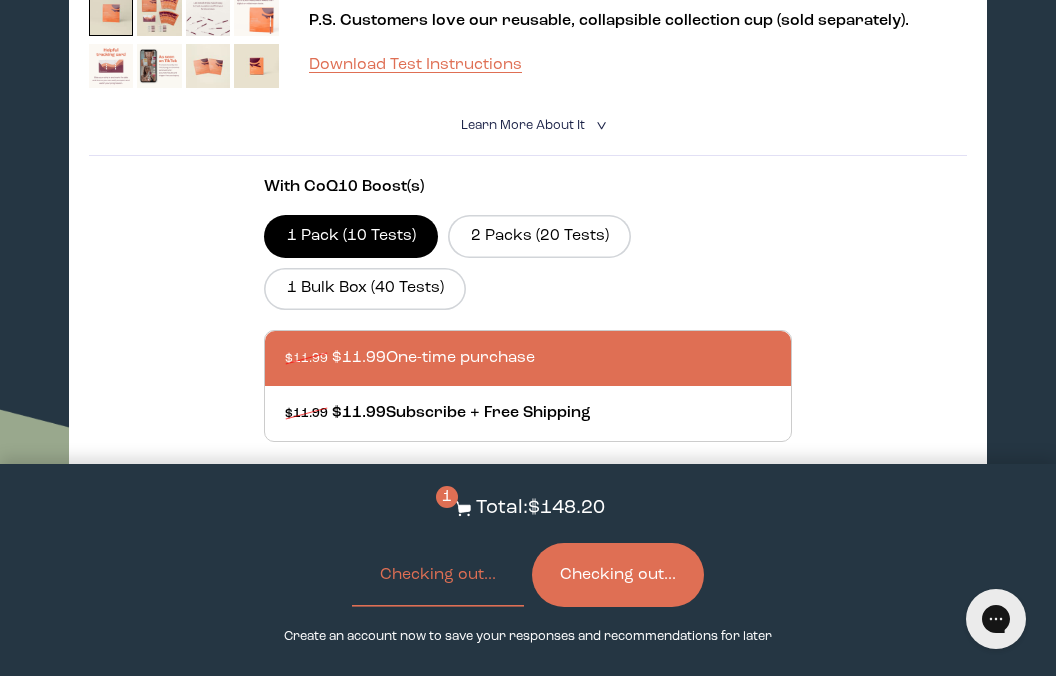 click on "Checking out..." at bounding box center [438, 575] 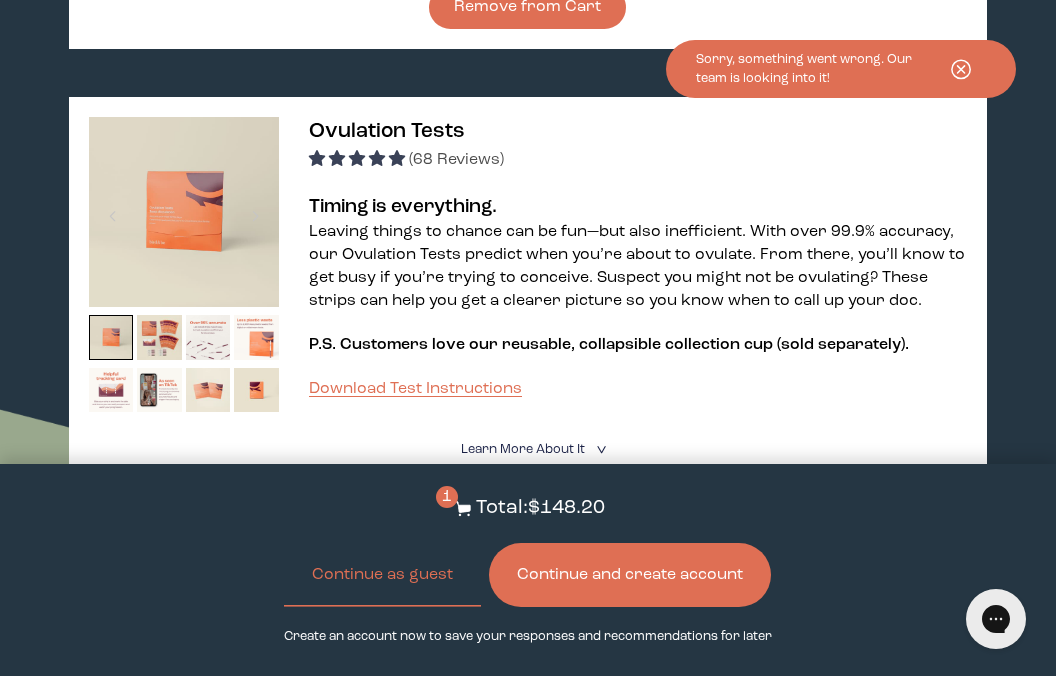 scroll, scrollTop: 1133, scrollLeft: 0, axis: vertical 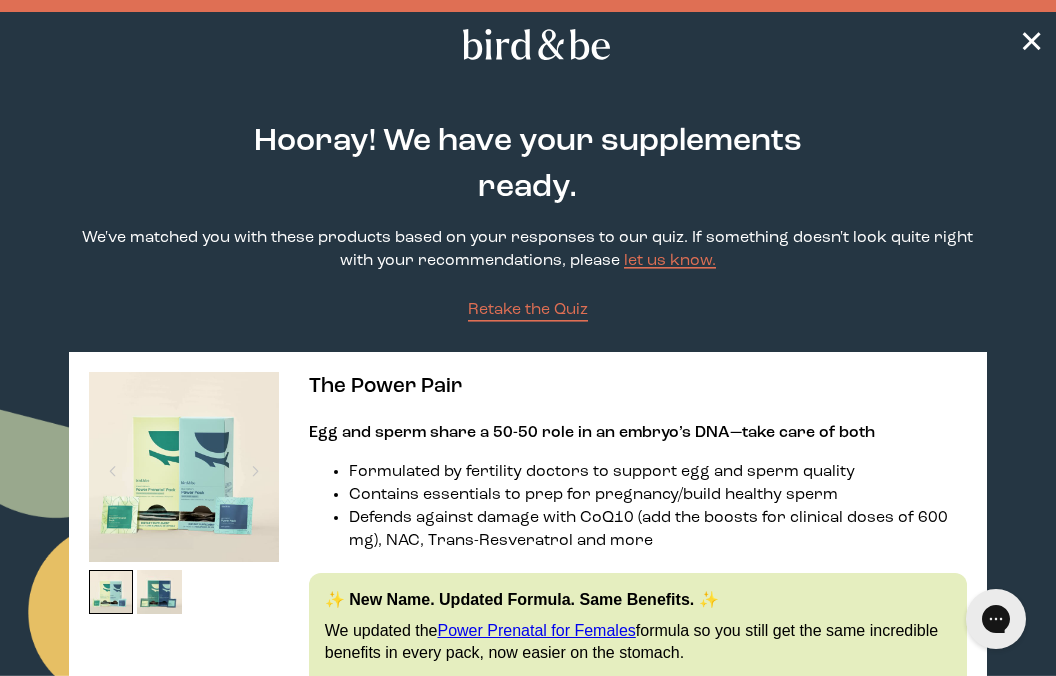 click on "✕" at bounding box center [528, 44] 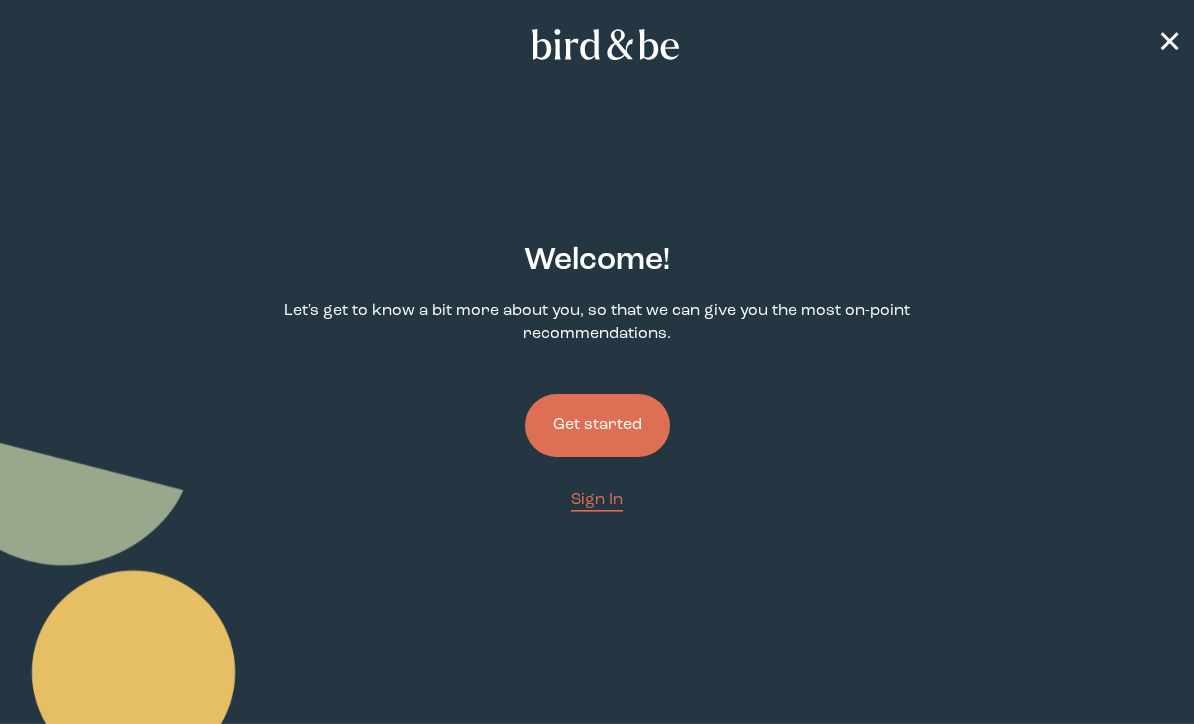 scroll, scrollTop: 0, scrollLeft: 0, axis: both 